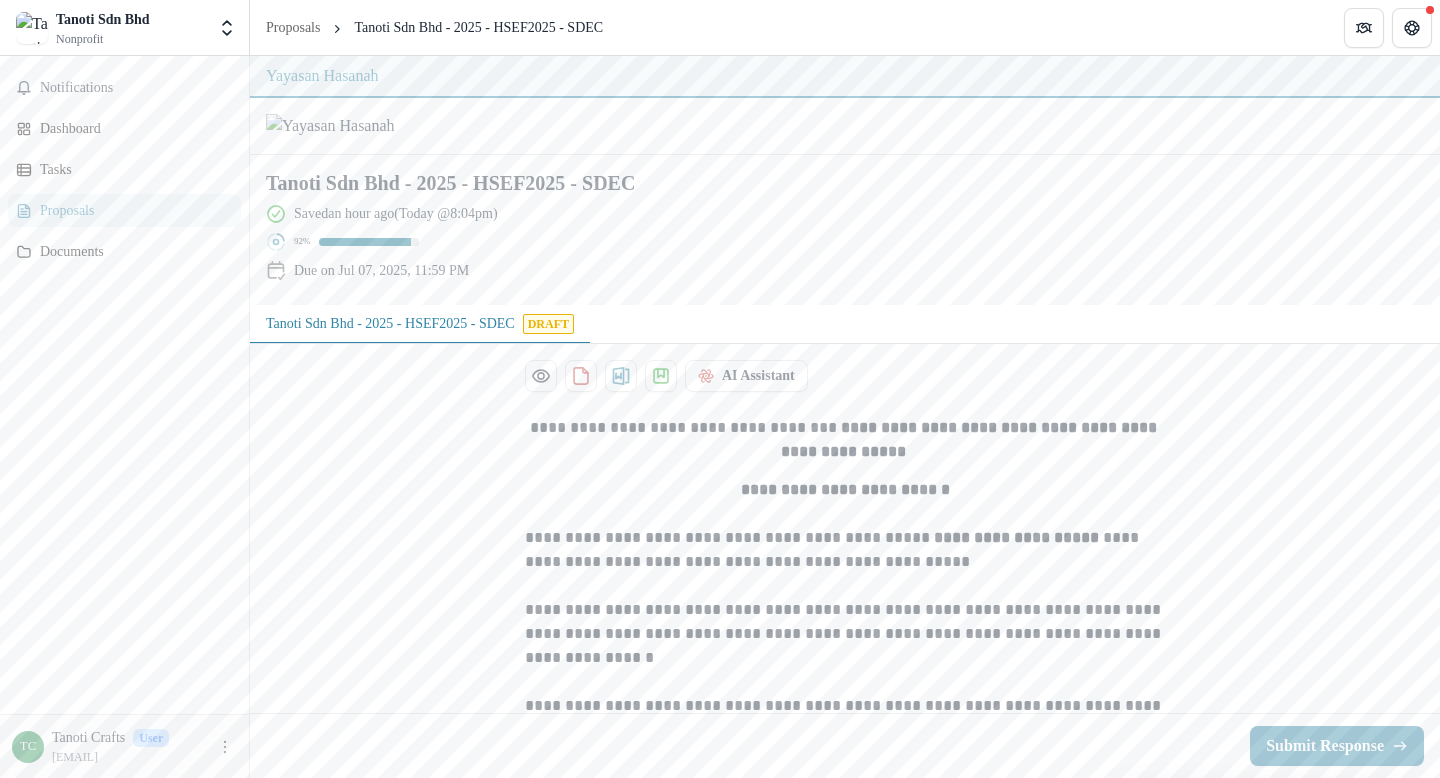 scroll, scrollTop: 0, scrollLeft: 0, axis: both 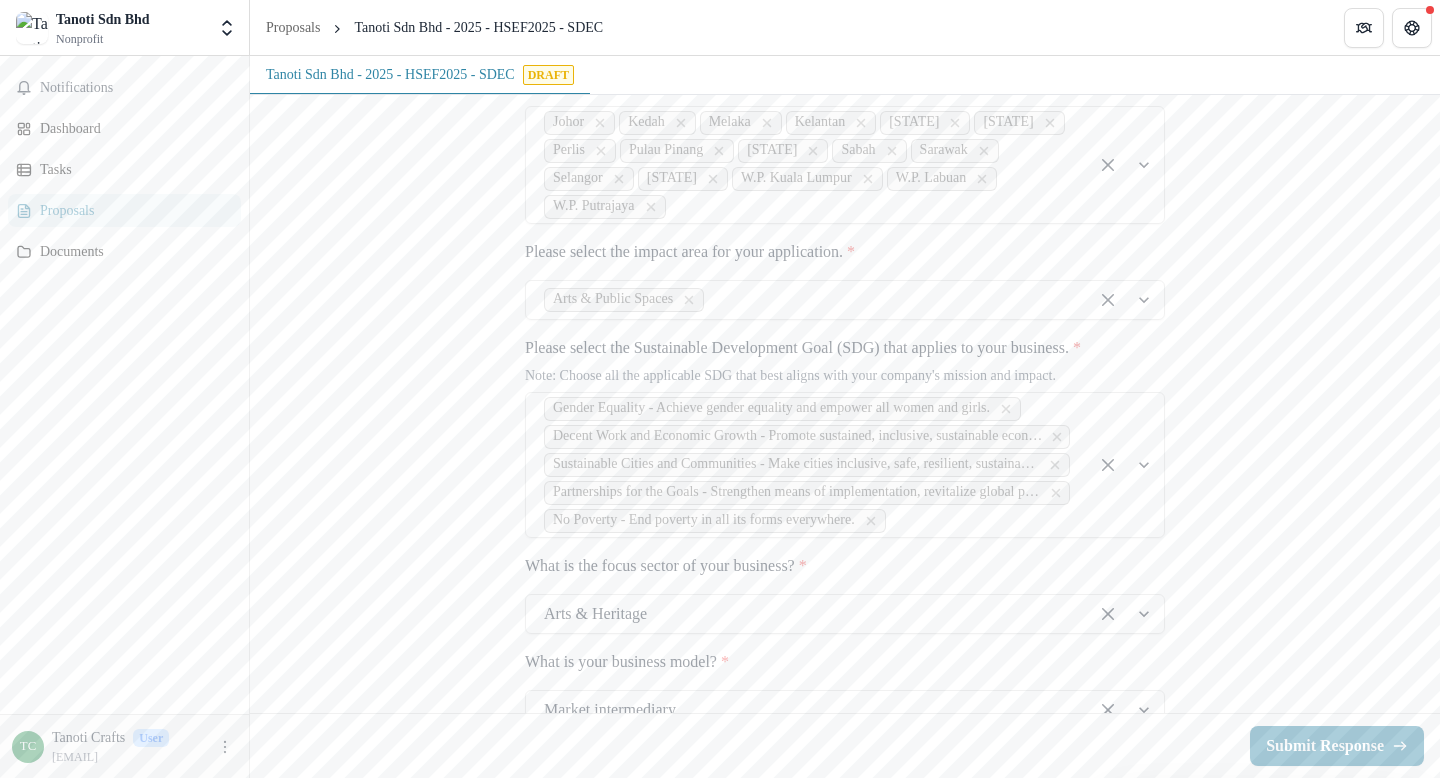 drag, startPoint x: 768, startPoint y: 208, endPoint x: 474, endPoint y: 201, distance: 294.0833 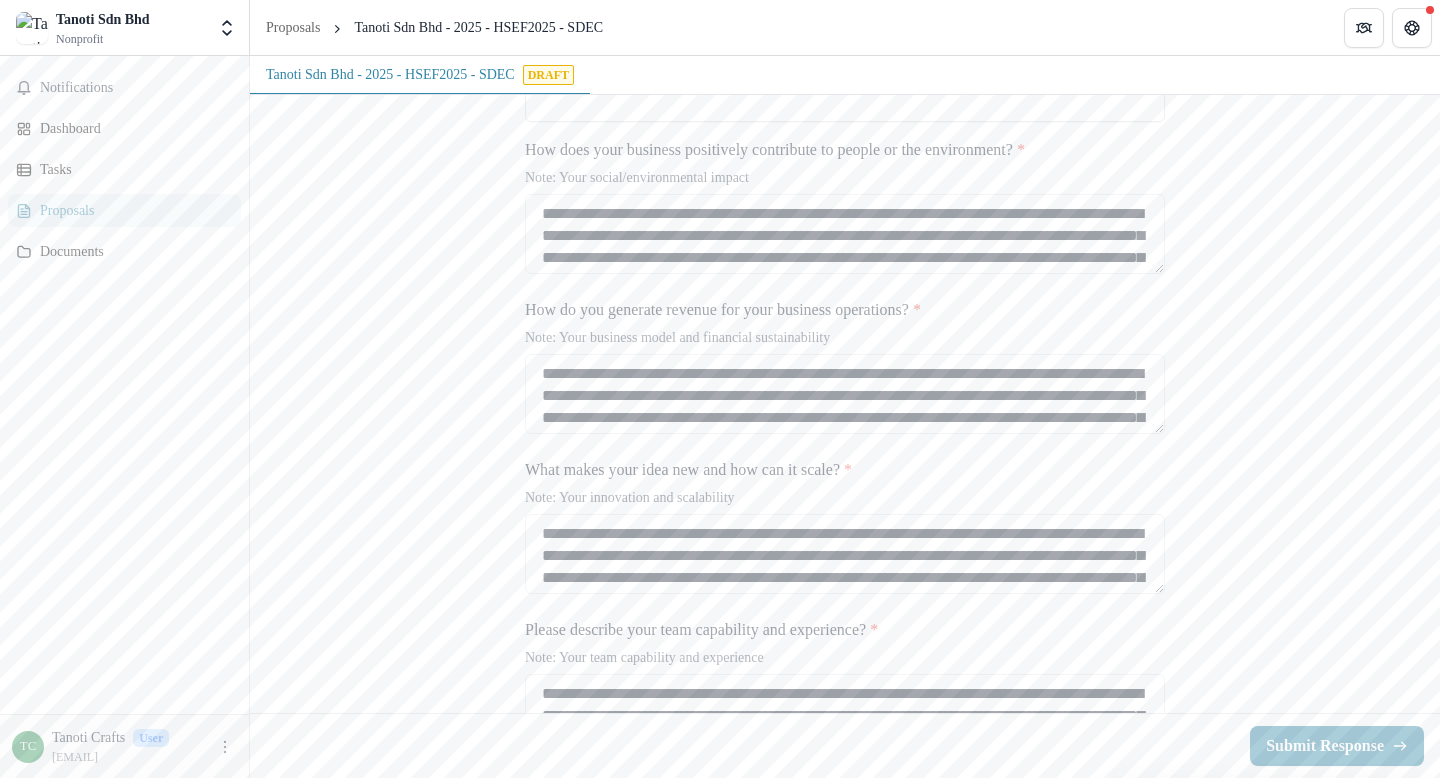 scroll, scrollTop: 2409, scrollLeft: 0, axis: vertical 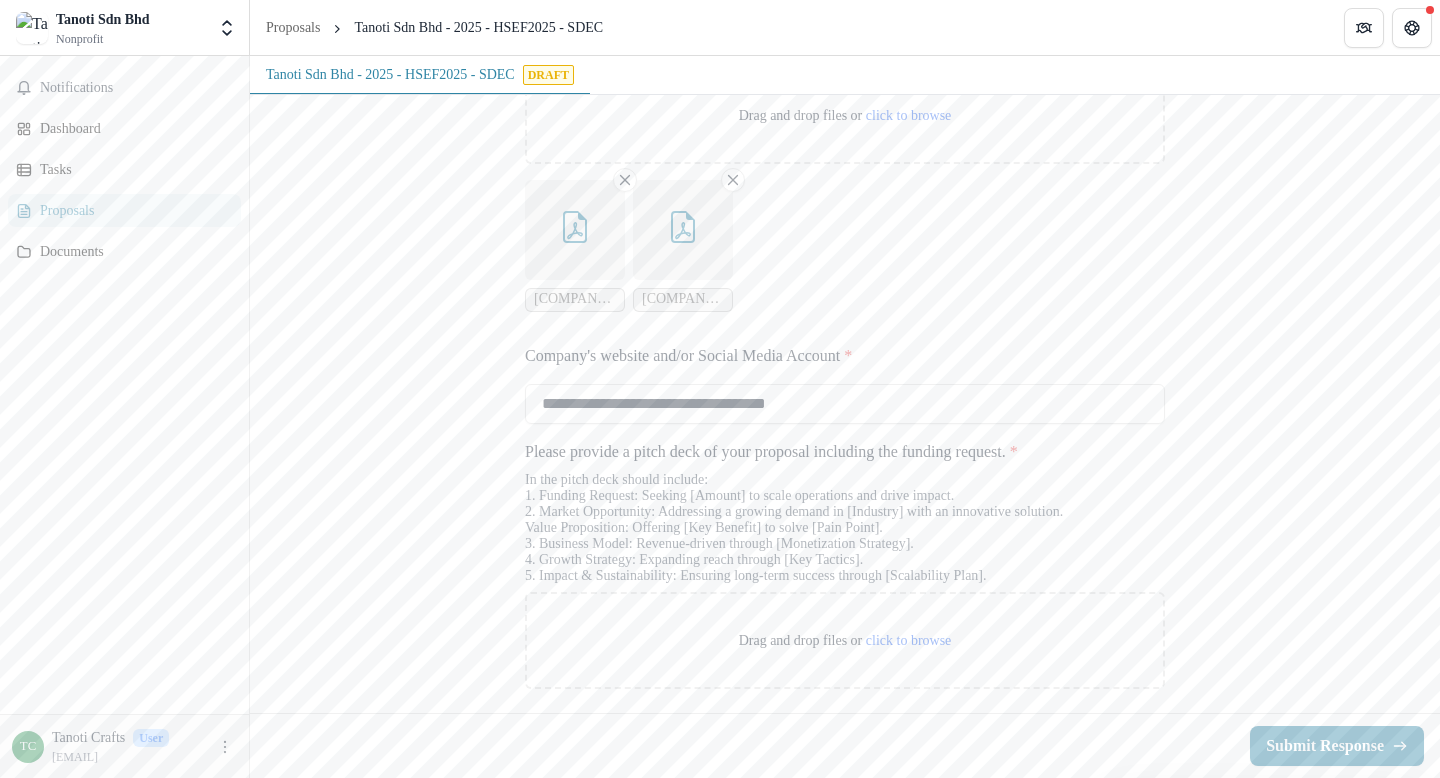 click on "In the pitch deck should include:
1. Funding Request: Seeking [AMOUNT] to scale operations and drive impact.
2. Market Opportunity: Addressing a growing demand in [INDUSTRY] with an innovative solution.
Value Proposition: Offering [KEY BENEFIT] to solve [PAIN POINT].
3. Business Model: Revenue-driven through [MONETIZATION STRATEGY].
4. Growth Strategy: Expanding reach through [KEY TACTICS].
5. Impact & Sustainability: Ensuring long-term success through [SCALABILITY PLAN]." at bounding box center [845, 532] 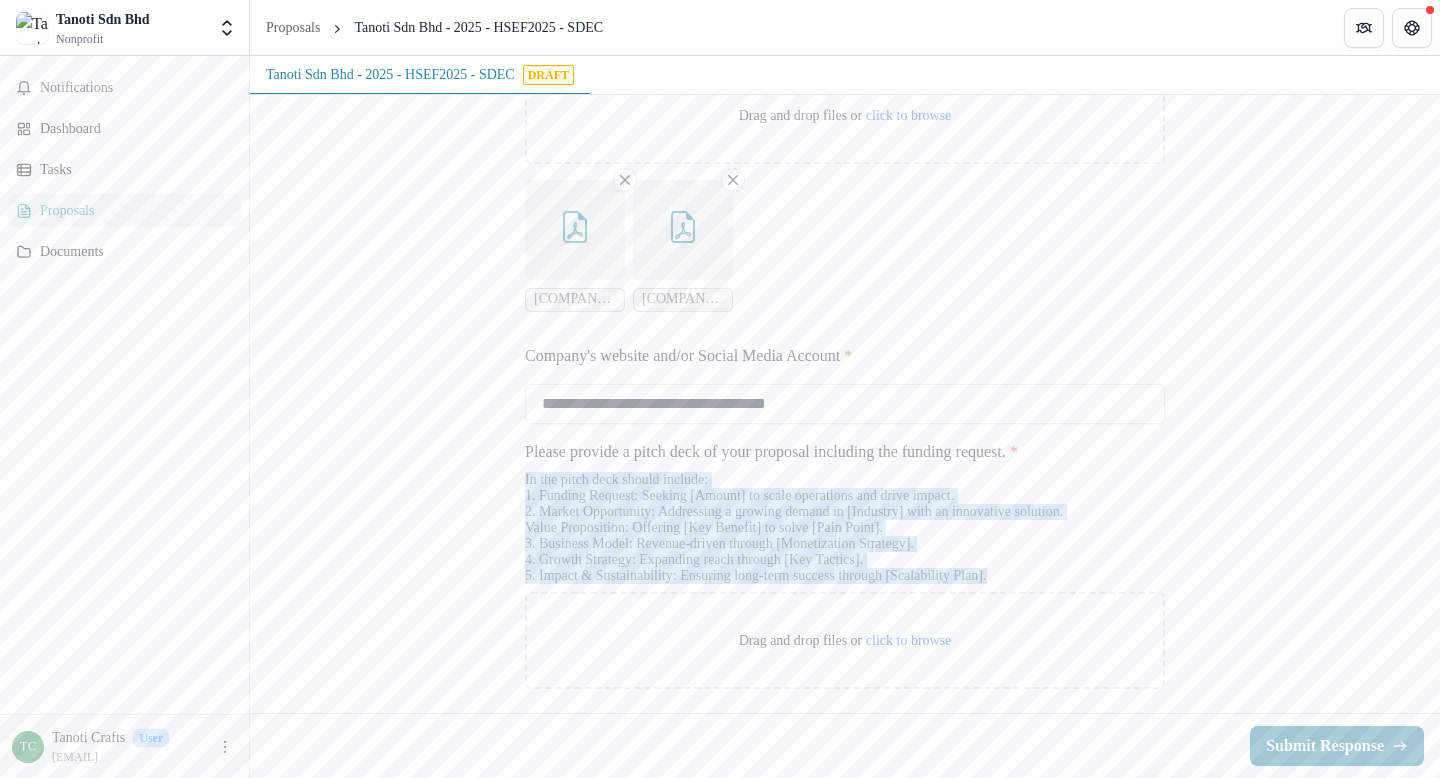 drag, startPoint x: 519, startPoint y: 476, endPoint x: 1079, endPoint y: 572, distance: 568.169 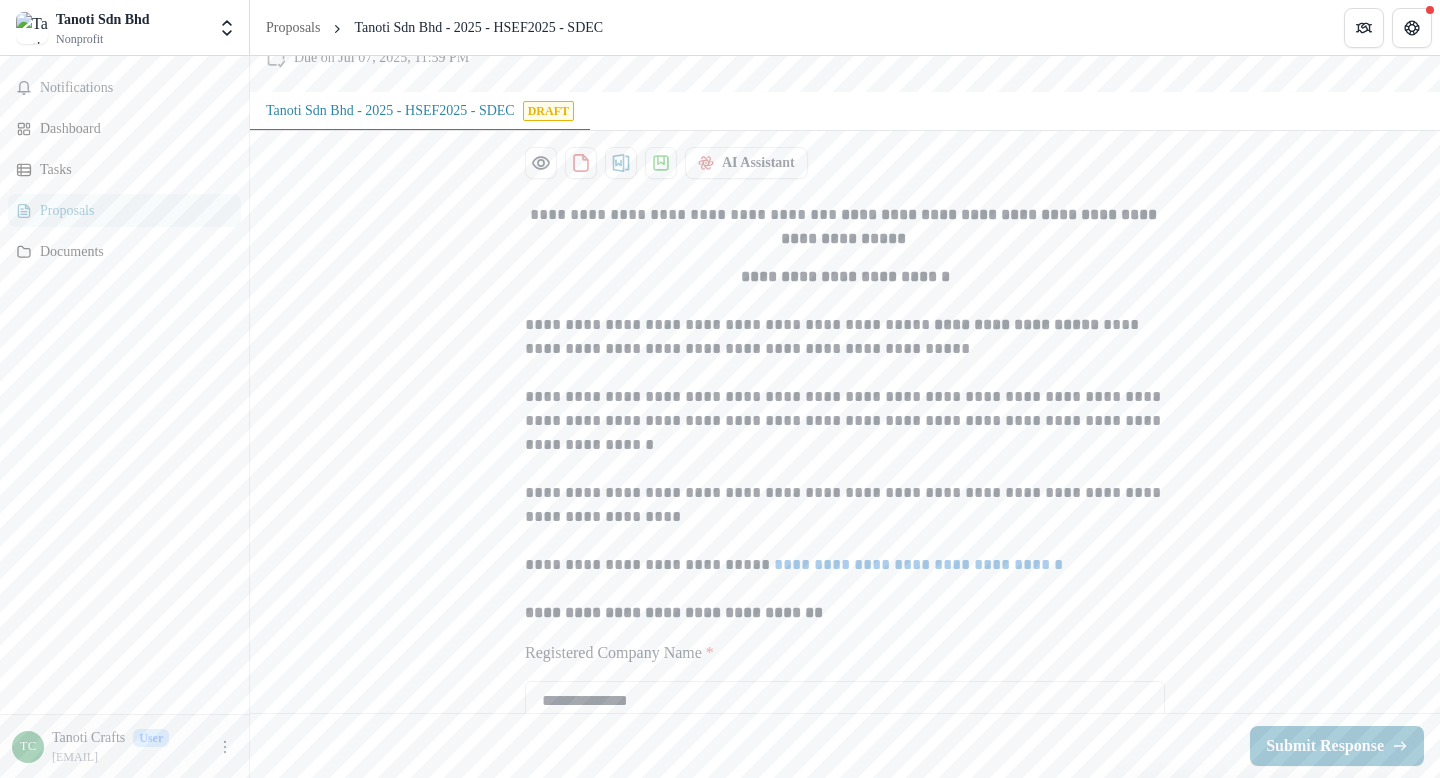 scroll, scrollTop: 229, scrollLeft: 0, axis: vertical 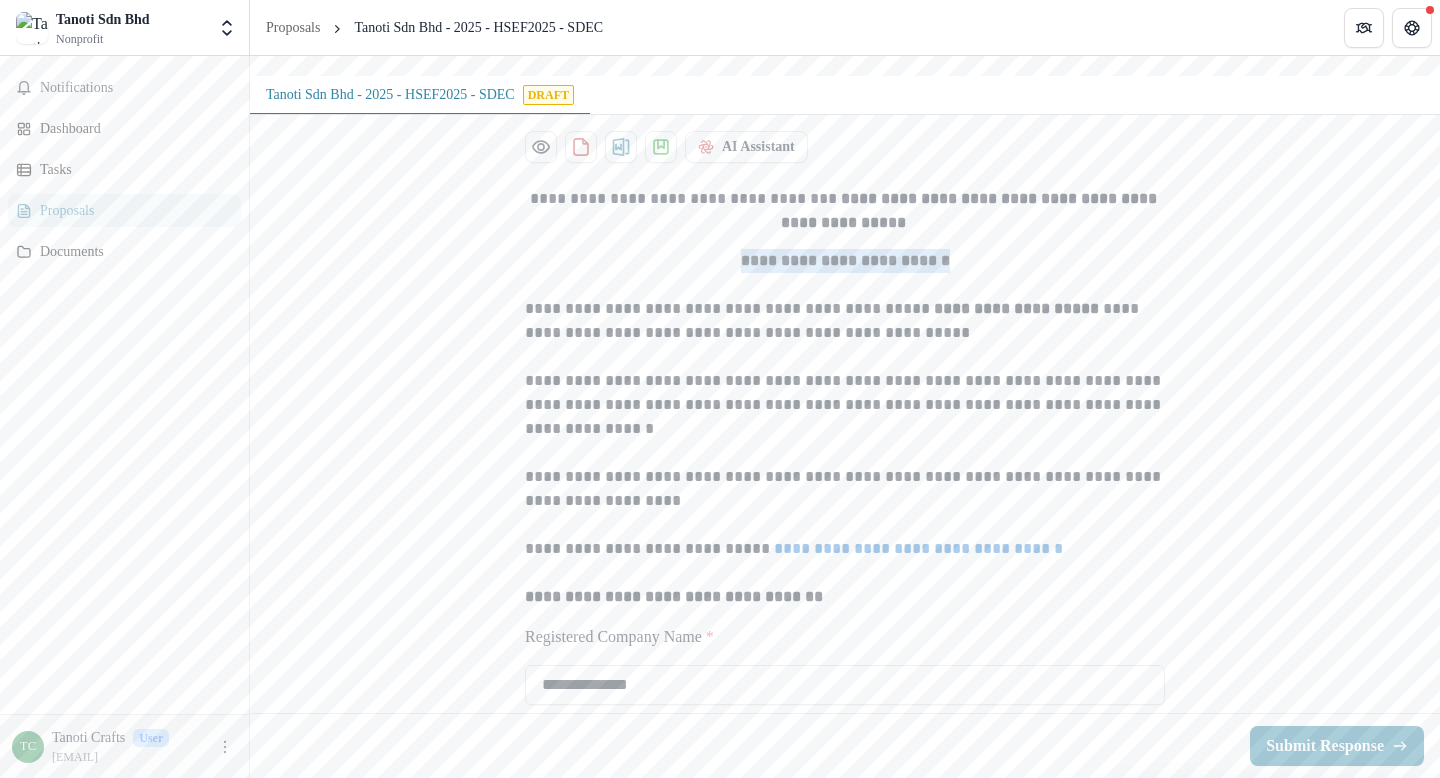 drag, startPoint x: 679, startPoint y: 355, endPoint x: 998, endPoint y: 358, distance: 319.0141 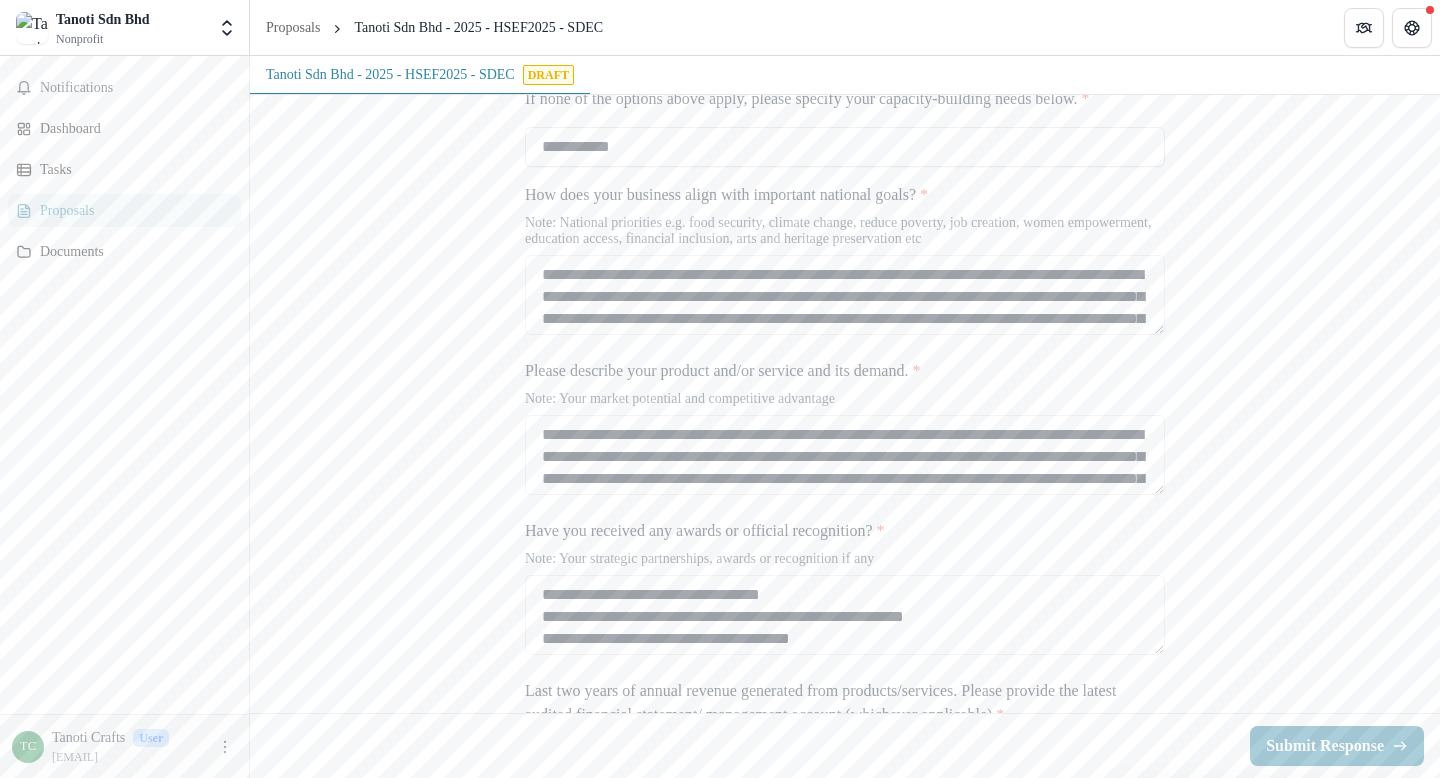scroll, scrollTop: 3584, scrollLeft: 0, axis: vertical 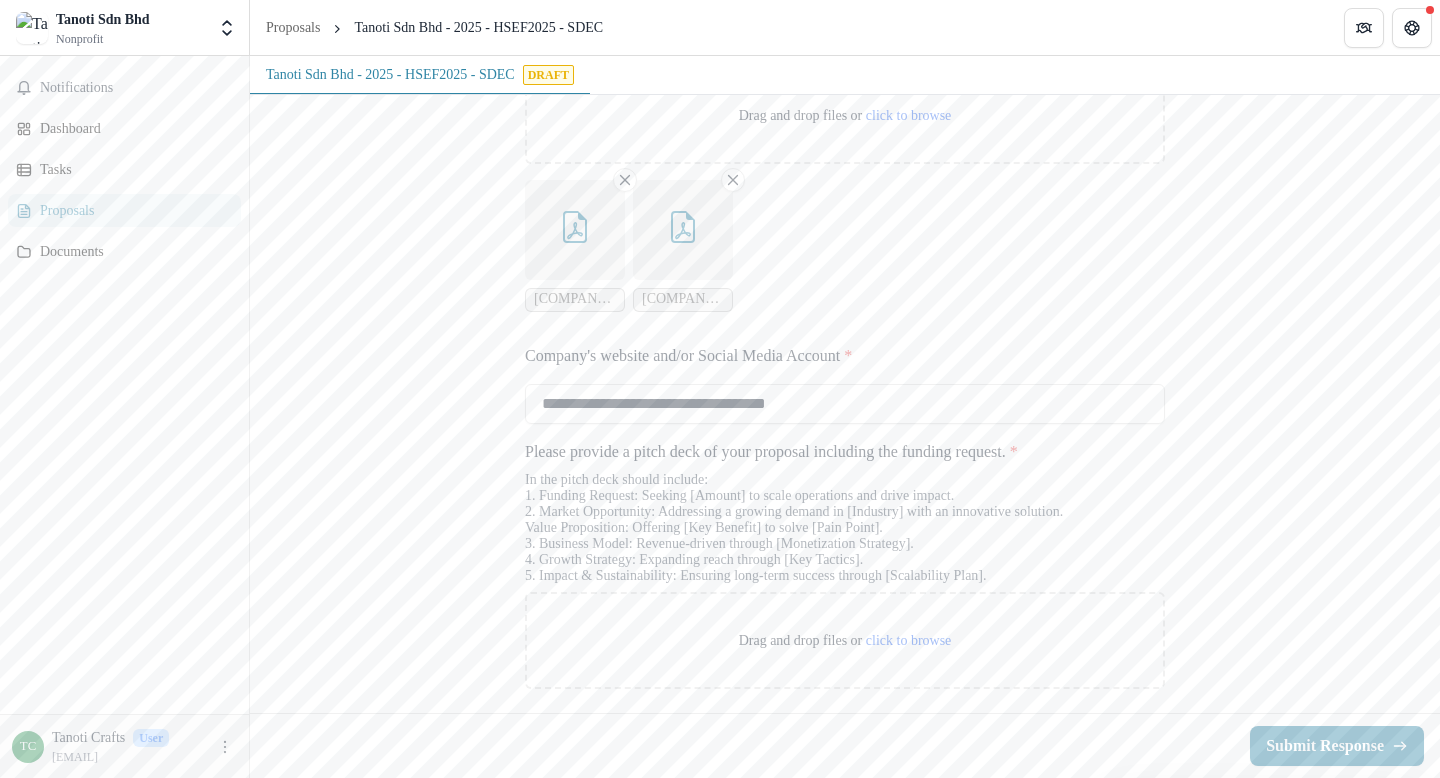 click on "In the pitch deck should include:
1. Funding Request: Seeking [AMOUNT] to scale operations and drive impact.
2. Market Opportunity: Addressing a growing demand in [INDUSTRY] with an innovative solution.
Value Proposition: Offering [KEY BENEFIT] to solve [PAIN POINT].
3. Business Model: Revenue-driven through [MONETIZATION STRATEGY].
4. Growth Strategy: Expanding reach through [KEY TACTICS].
5. Impact & Sustainability: Ensuring long-term success through [SCALABILITY PLAN]." at bounding box center (845, 532) 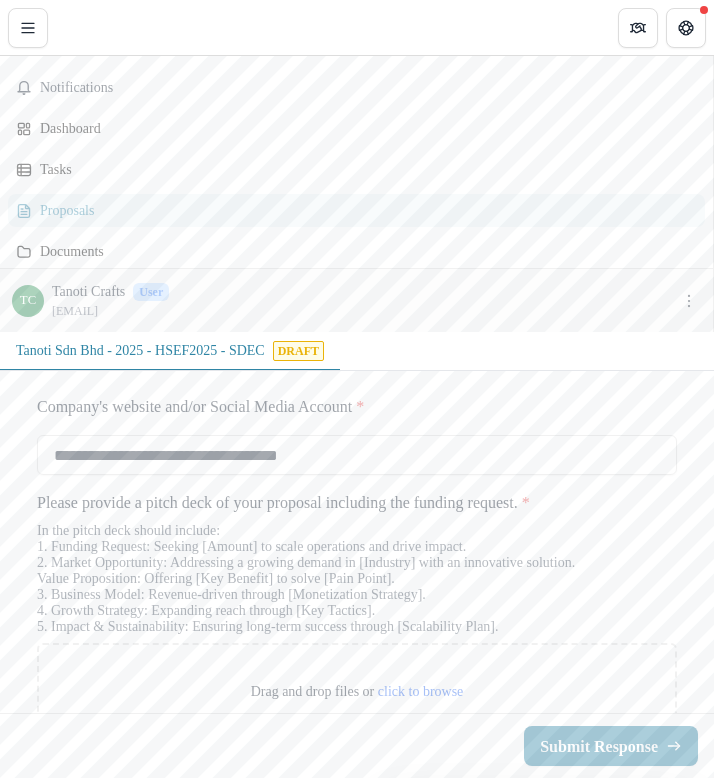 scroll, scrollTop: 4297, scrollLeft: 0, axis: vertical 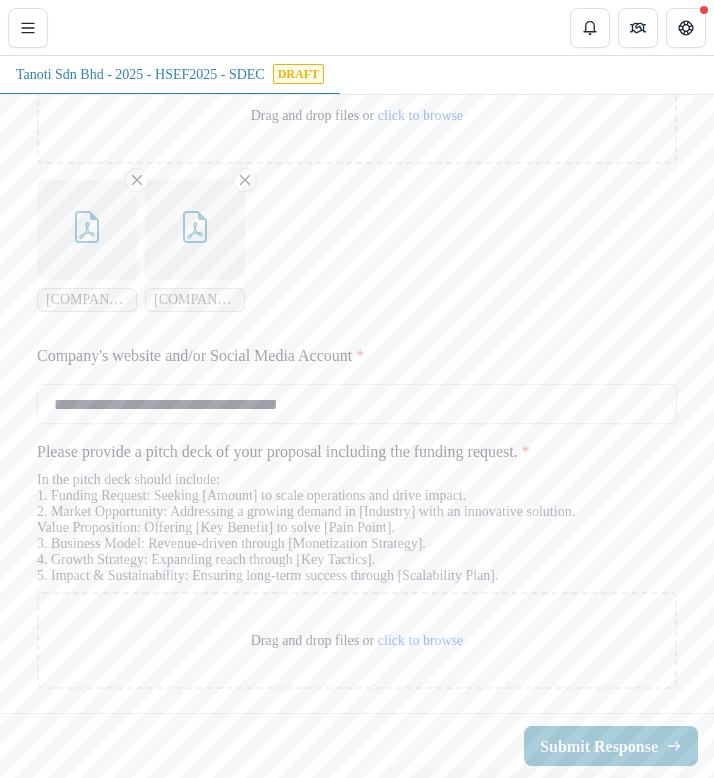 click on "[COMPANY] Sdn Bhd - Audited Accounts FYE [DATE] (1).pdf [COMPANY] Sdn Bhd - Audited Accounts FYE [DATE] (1).pdf" at bounding box center (357, 246) 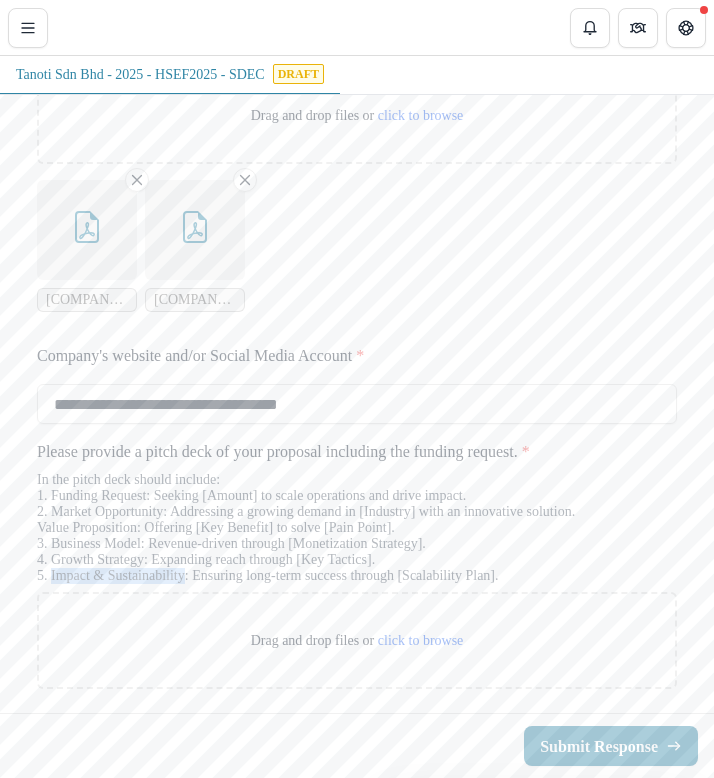 drag, startPoint x: 198, startPoint y: 575, endPoint x: 48, endPoint y: 576, distance: 150.00333 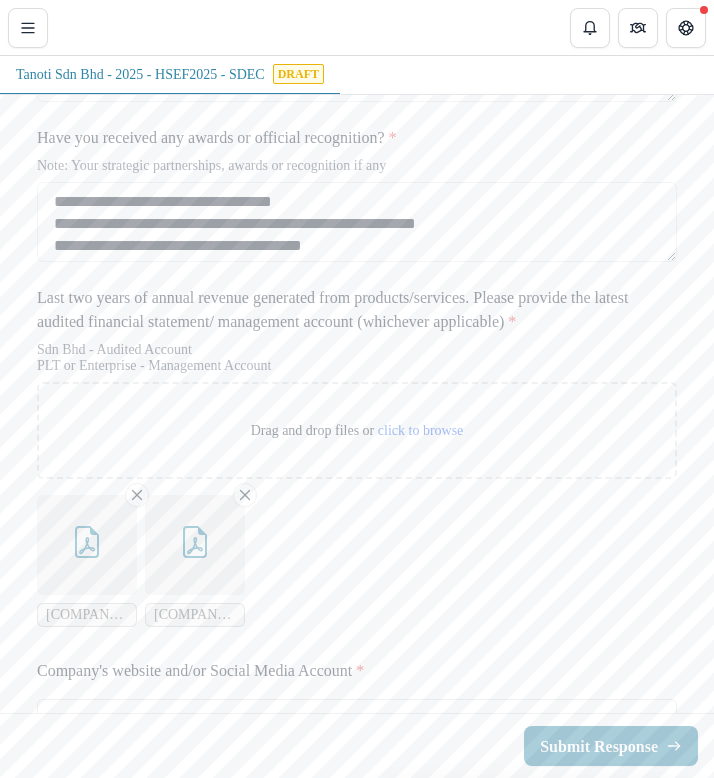 scroll, scrollTop: 3572, scrollLeft: 0, axis: vertical 